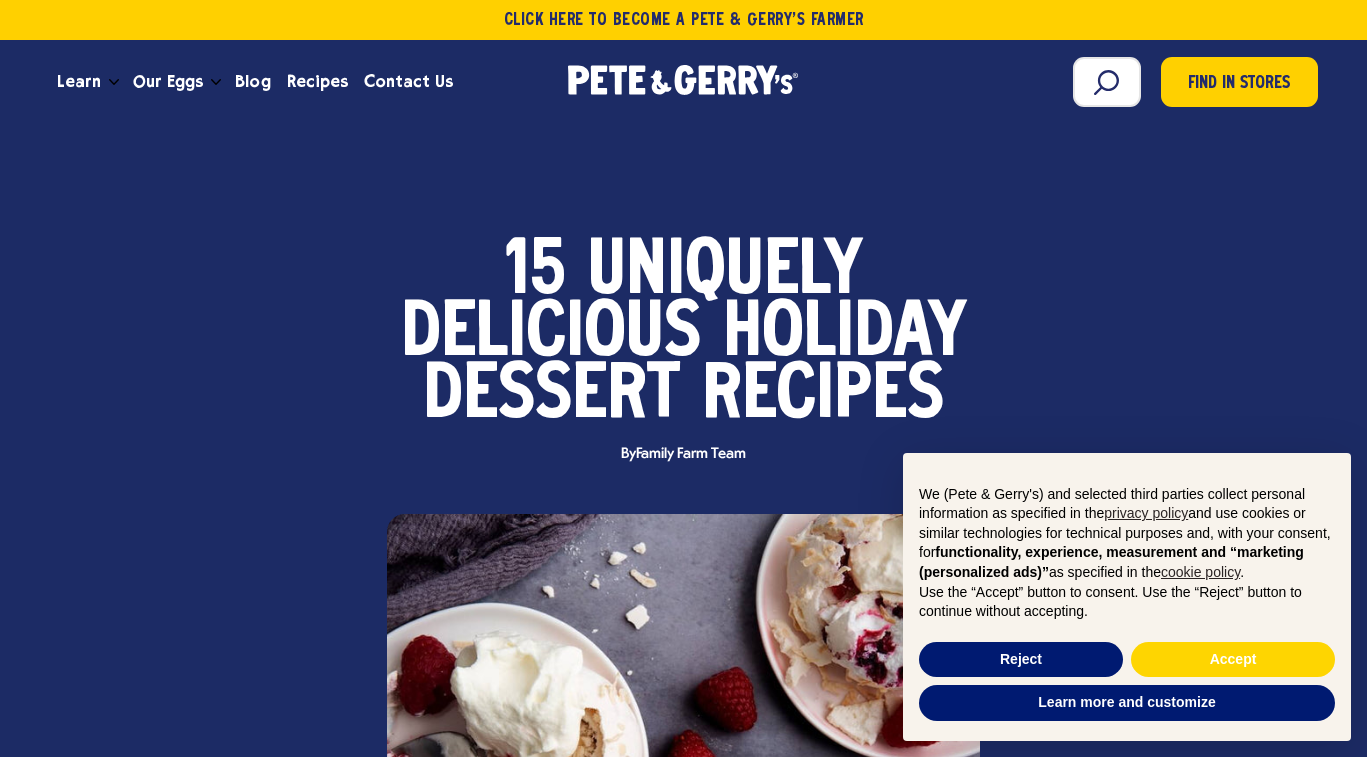 scroll, scrollTop: 0, scrollLeft: 0, axis: both 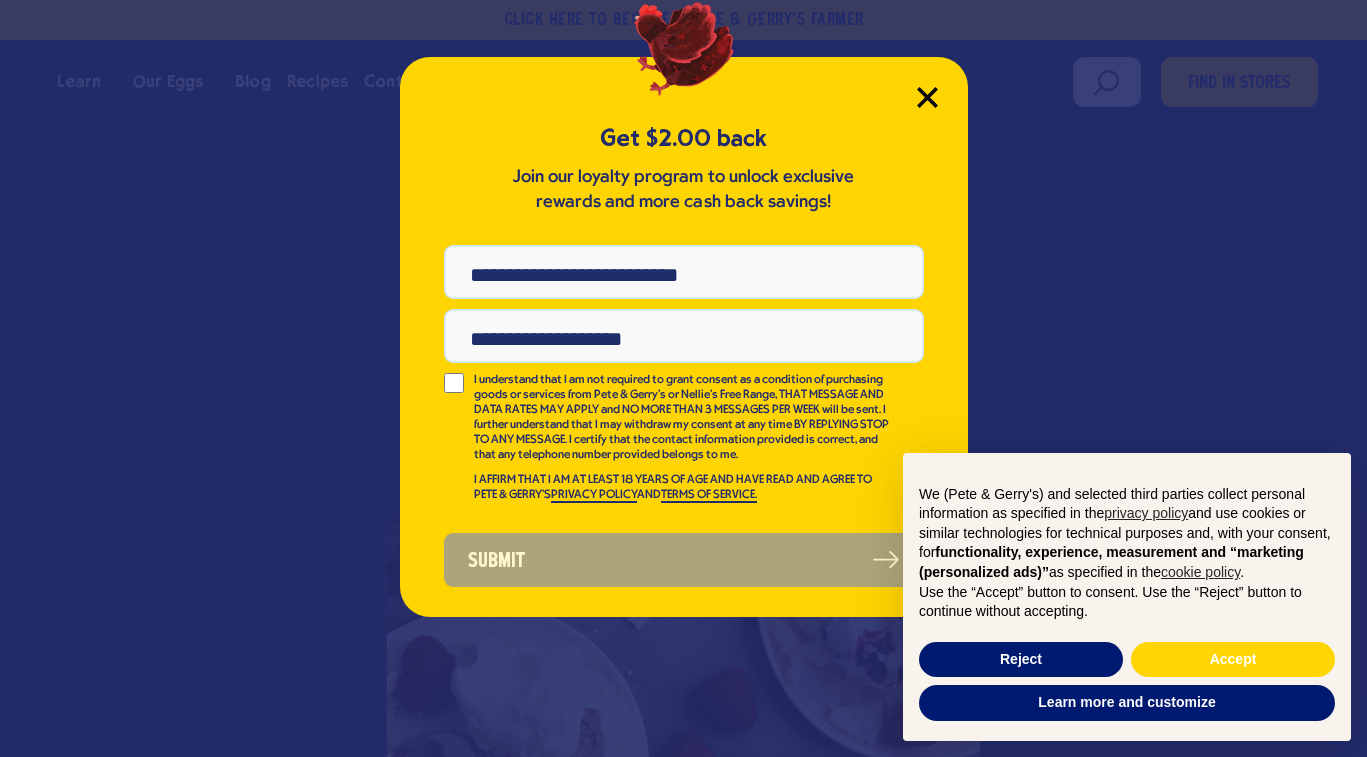 click 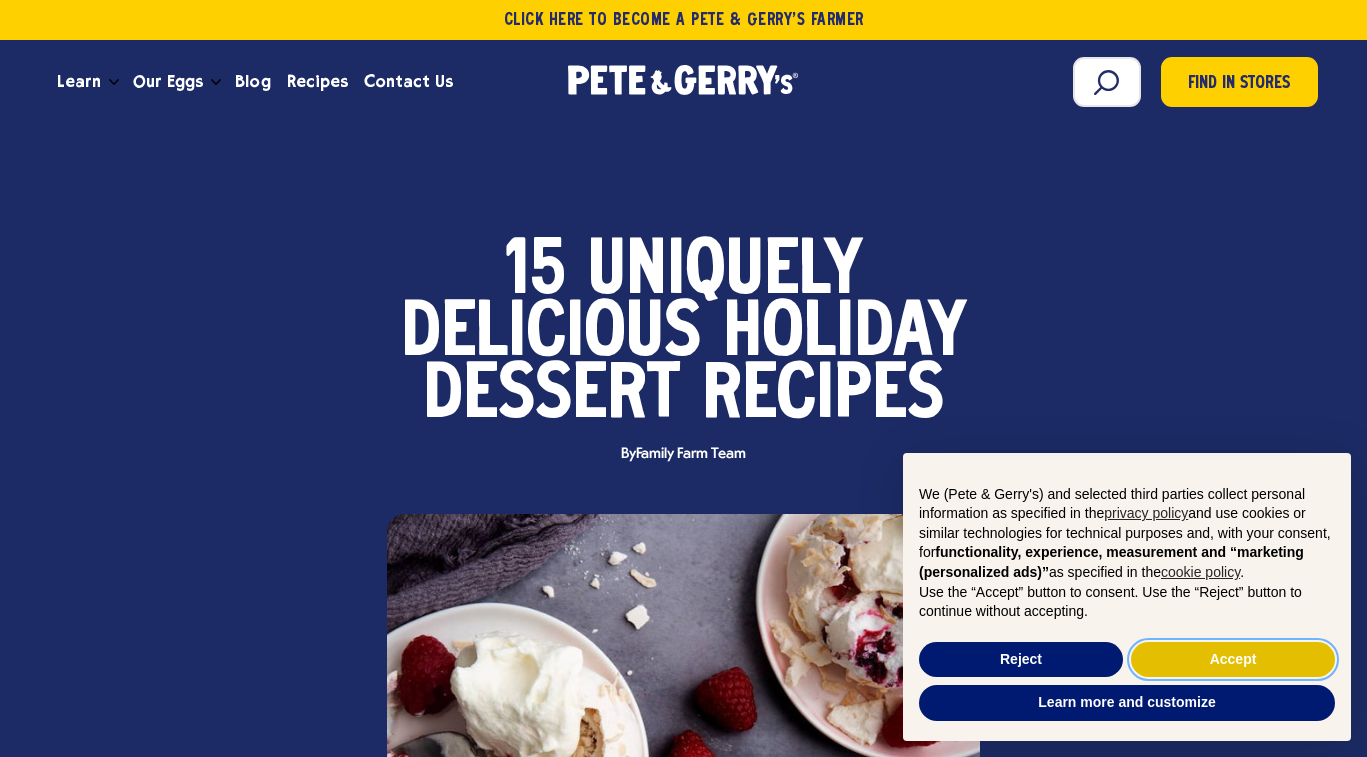 click on "Accept" at bounding box center [1233, 660] 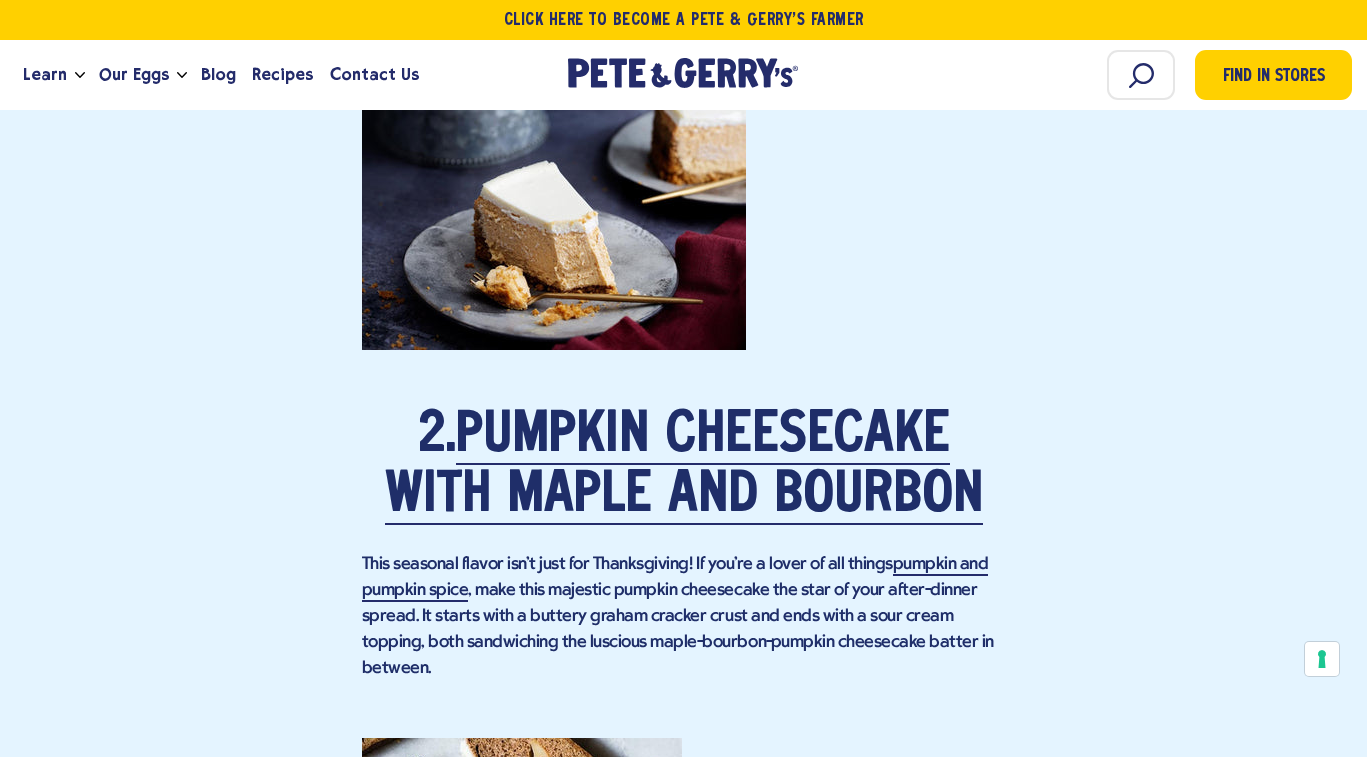 scroll, scrollTop: 2623, scrollLeft: 0, axis: vertical 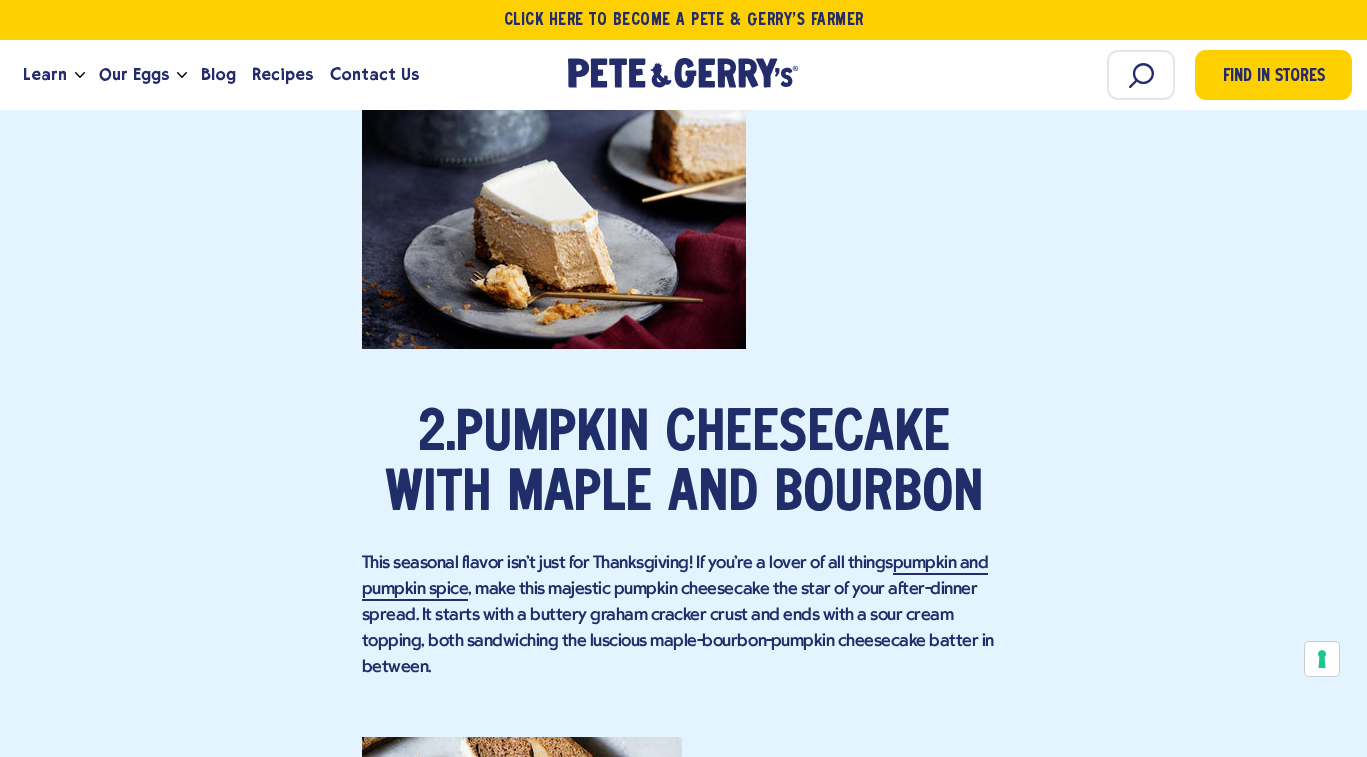 click on "Pumpkin Cheesecake with Maple and Bourbon" at bounding box center (684, 466) 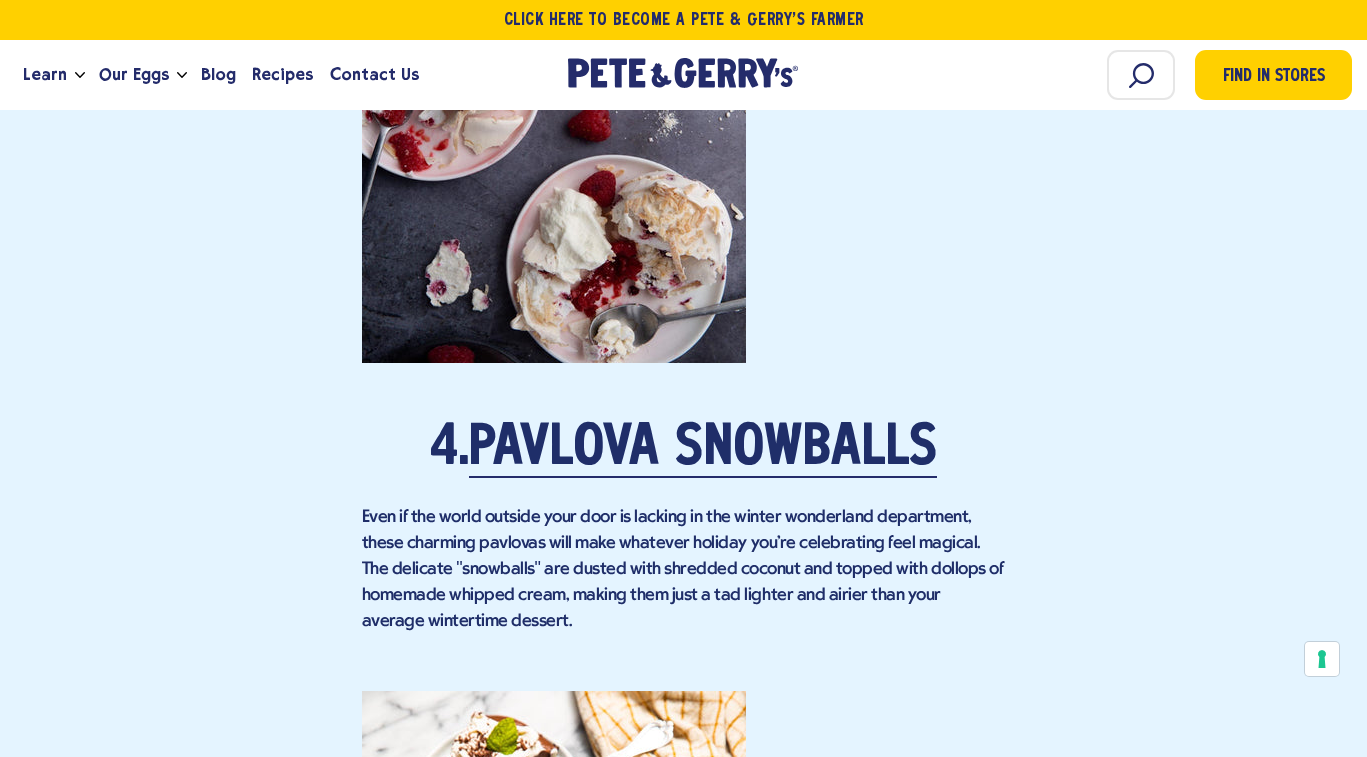 scroll, scrollTop: 4287, scrollLeft: 0, axis: vertical 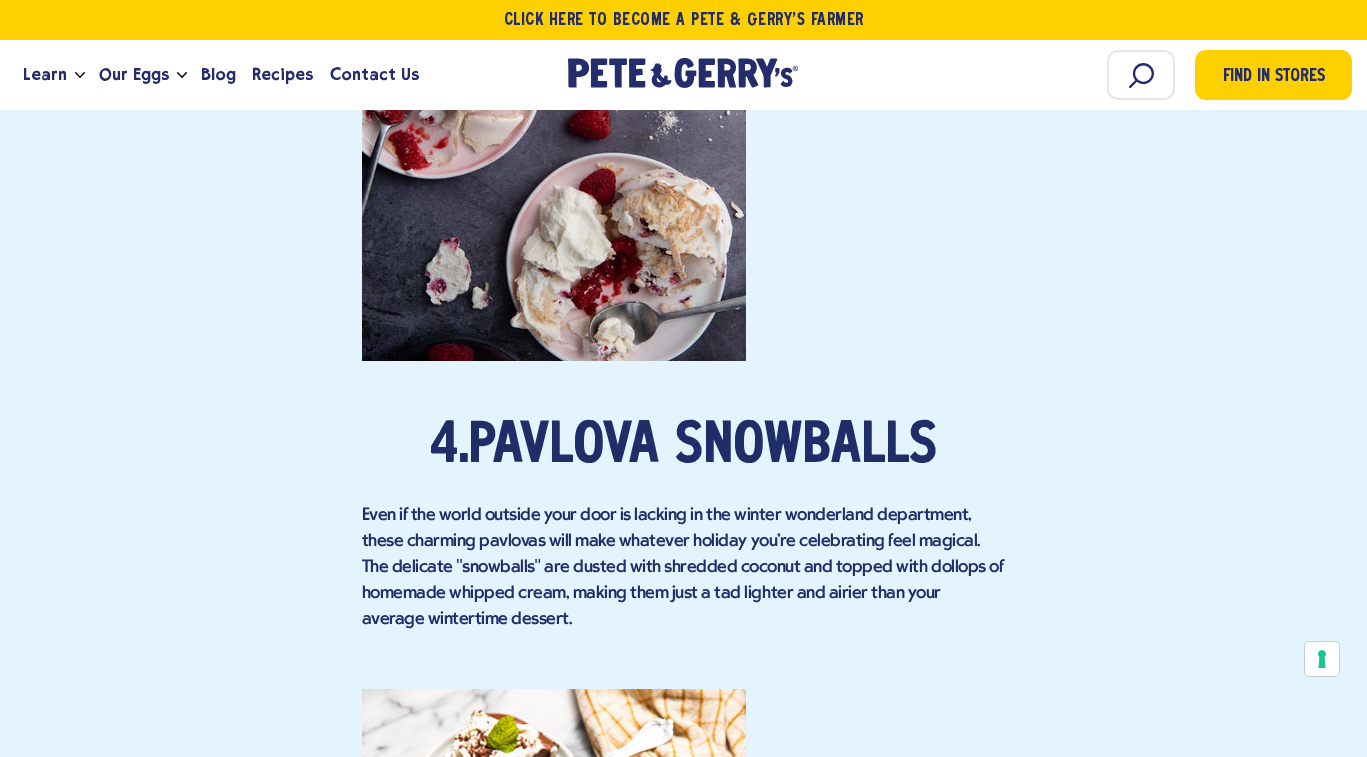 click on "Pavlova Snowballs" at bounding box center (703, 448) 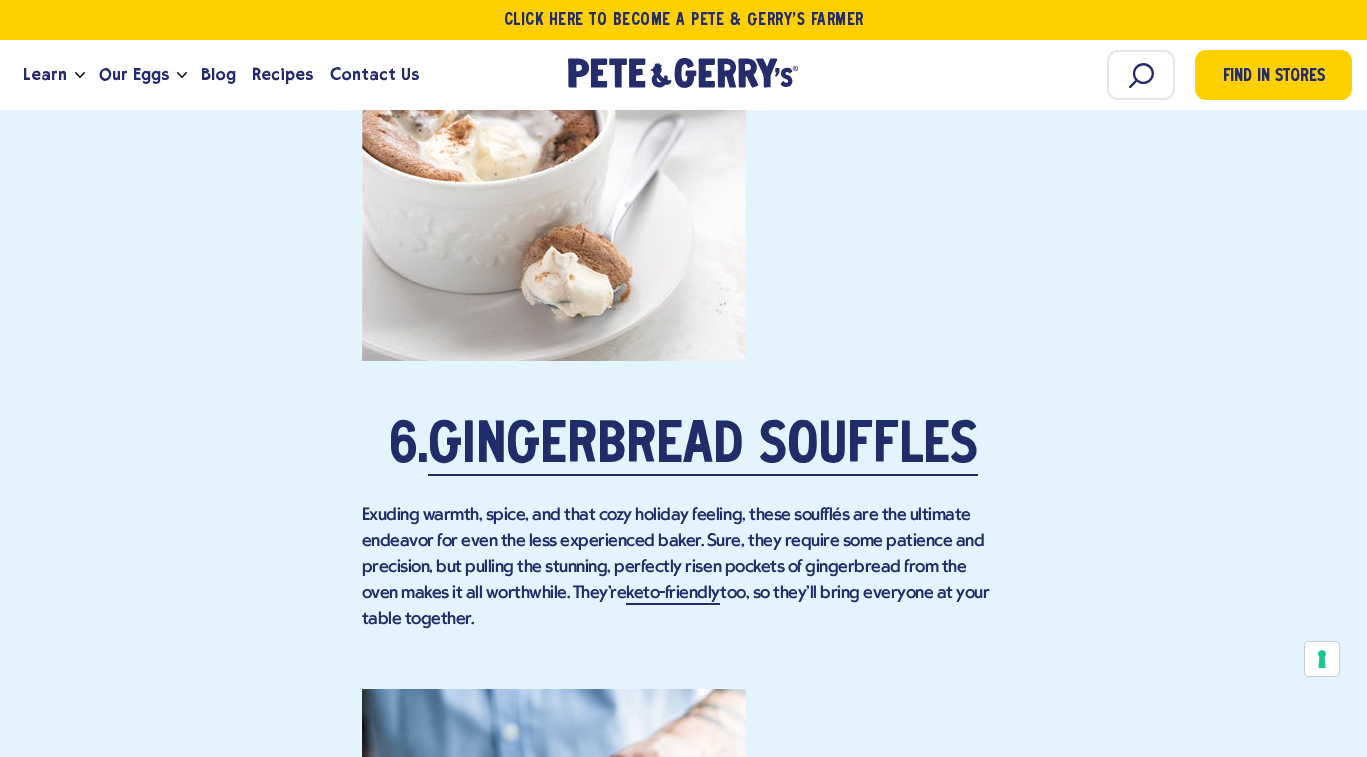 scroll, scrollTop: 5939, scrollLeft: 0, axis: vertical 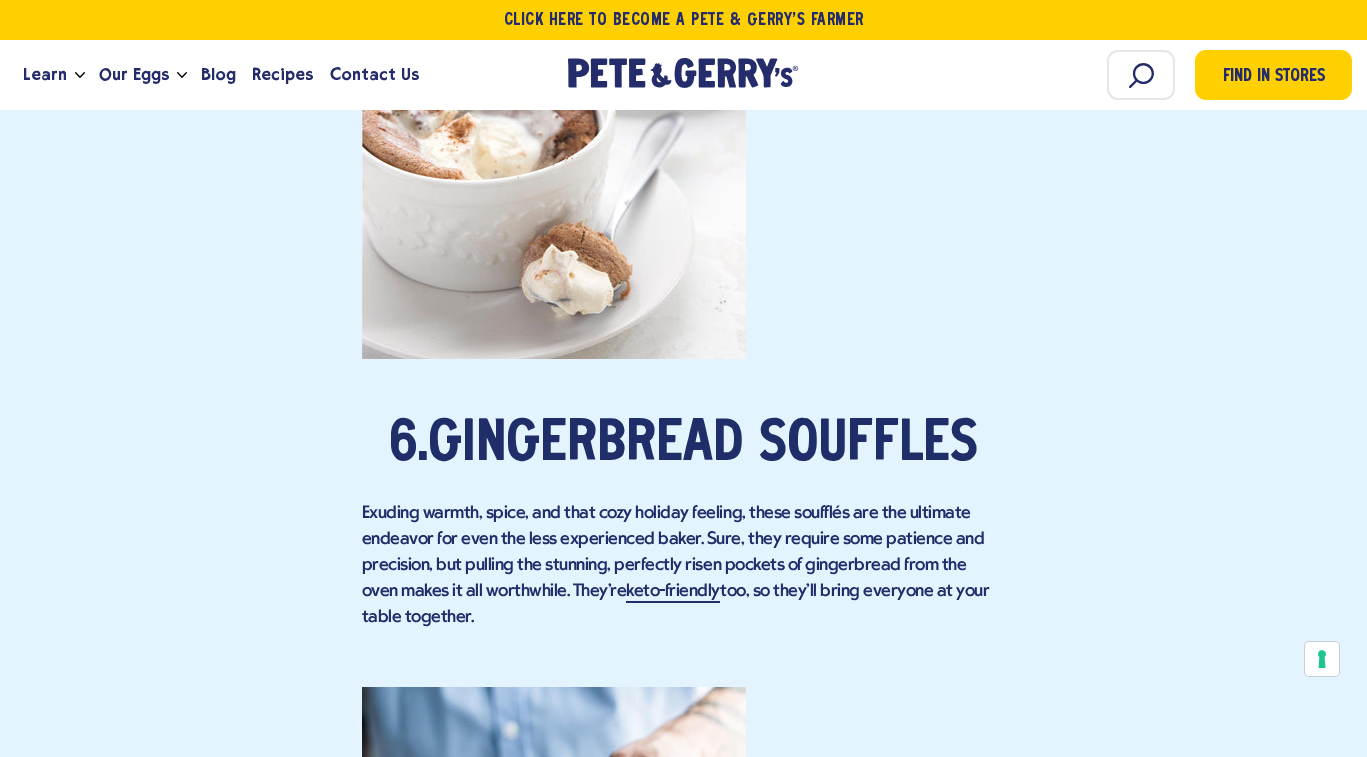 click on "Gingerbread Soufflés" at bounding box center (703, 446) 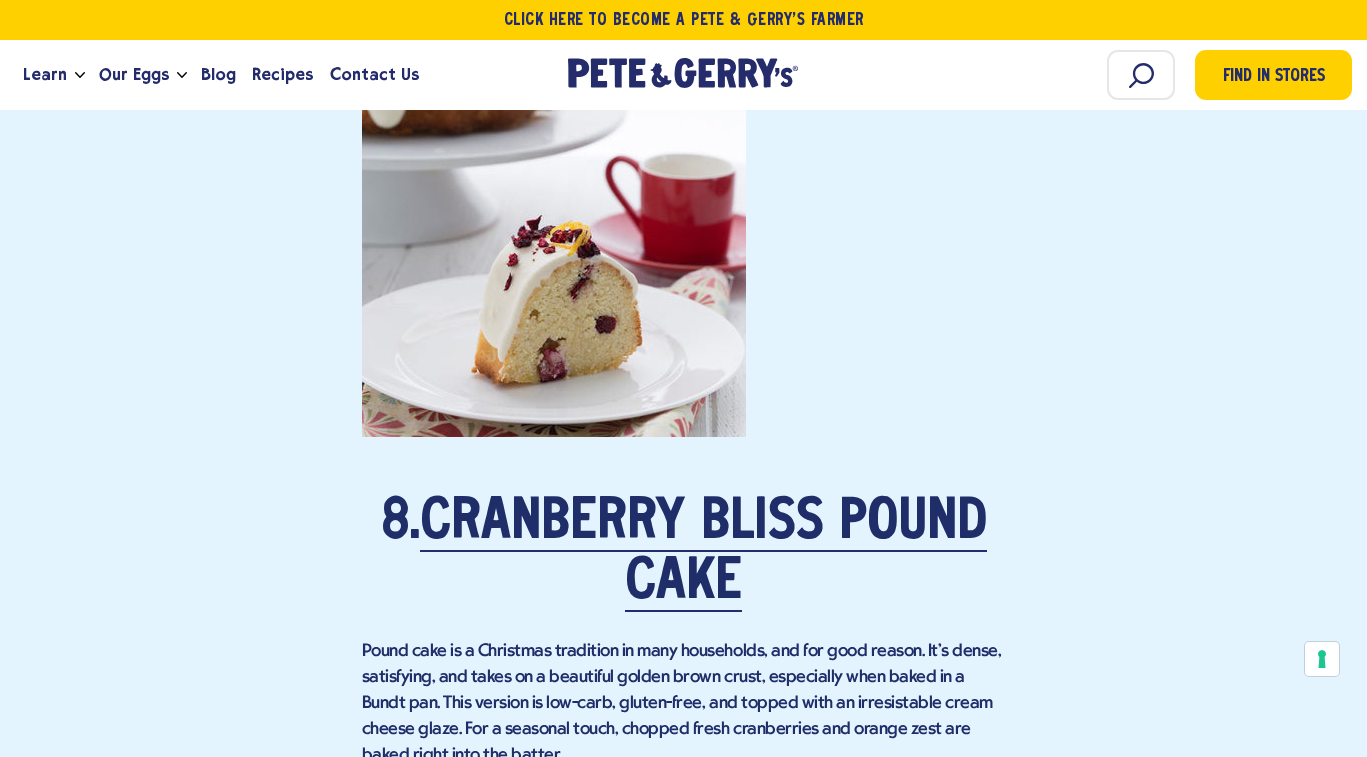 scroll, scrollTop: 7513, scrollLeft: 0, axis: vertical 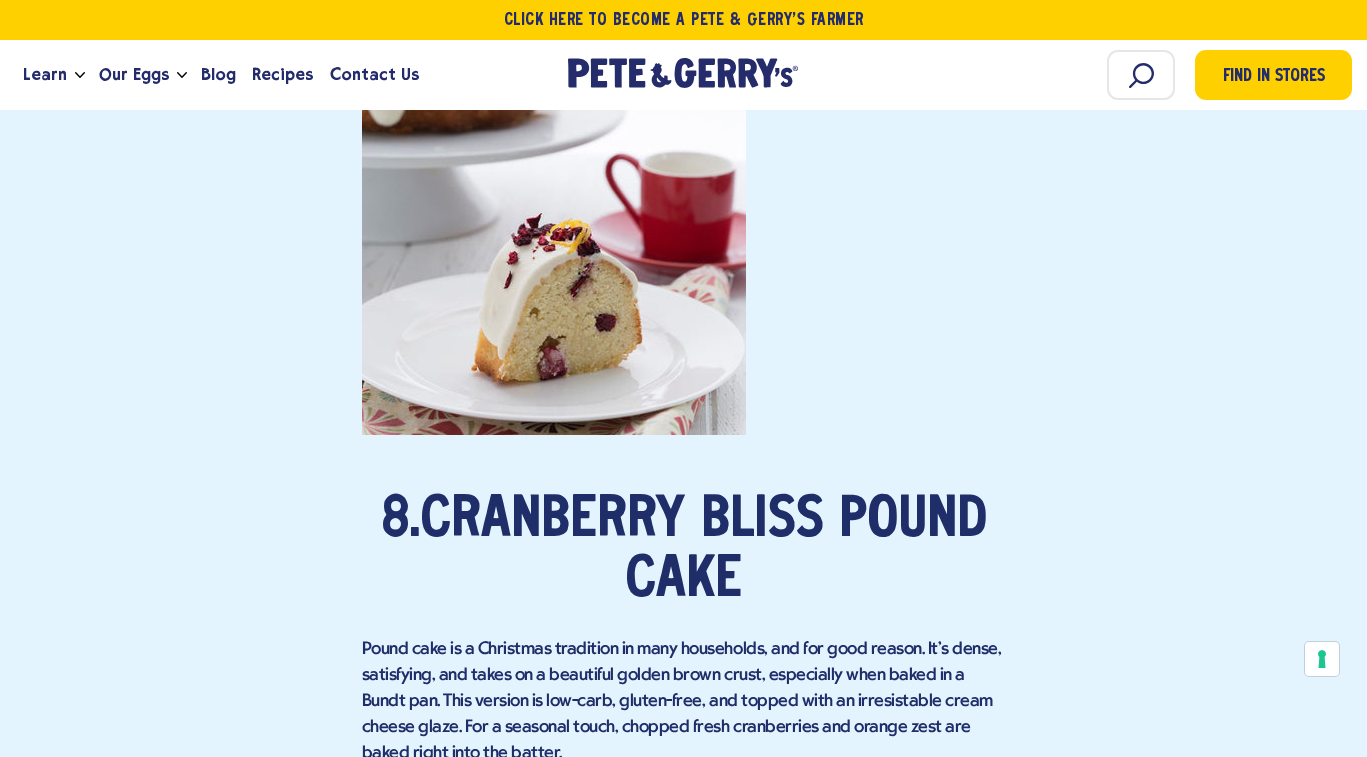 click on "Cranberry Bliss Pound Cake" at bounding box center [703, 552] 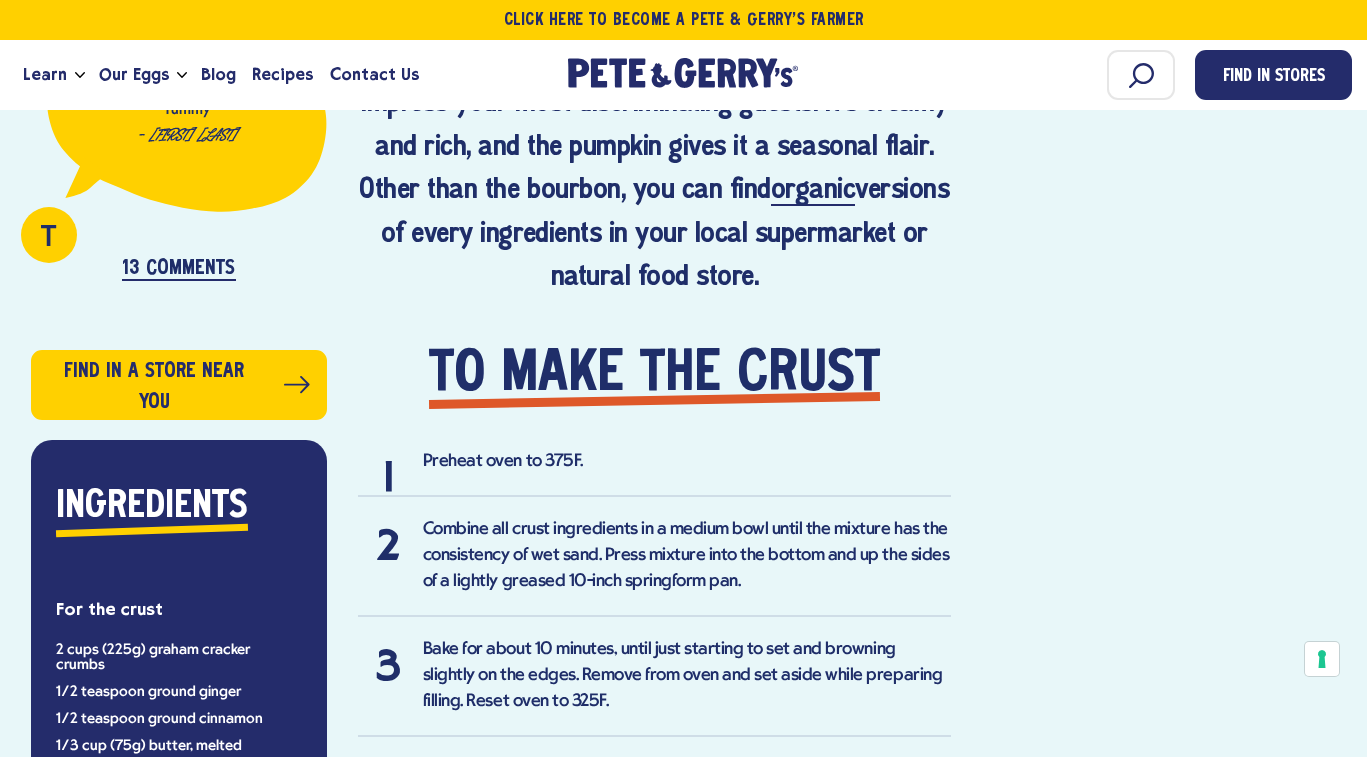 scroll, scrollTop: 1221, scrollLeft: 0, axis: vertical 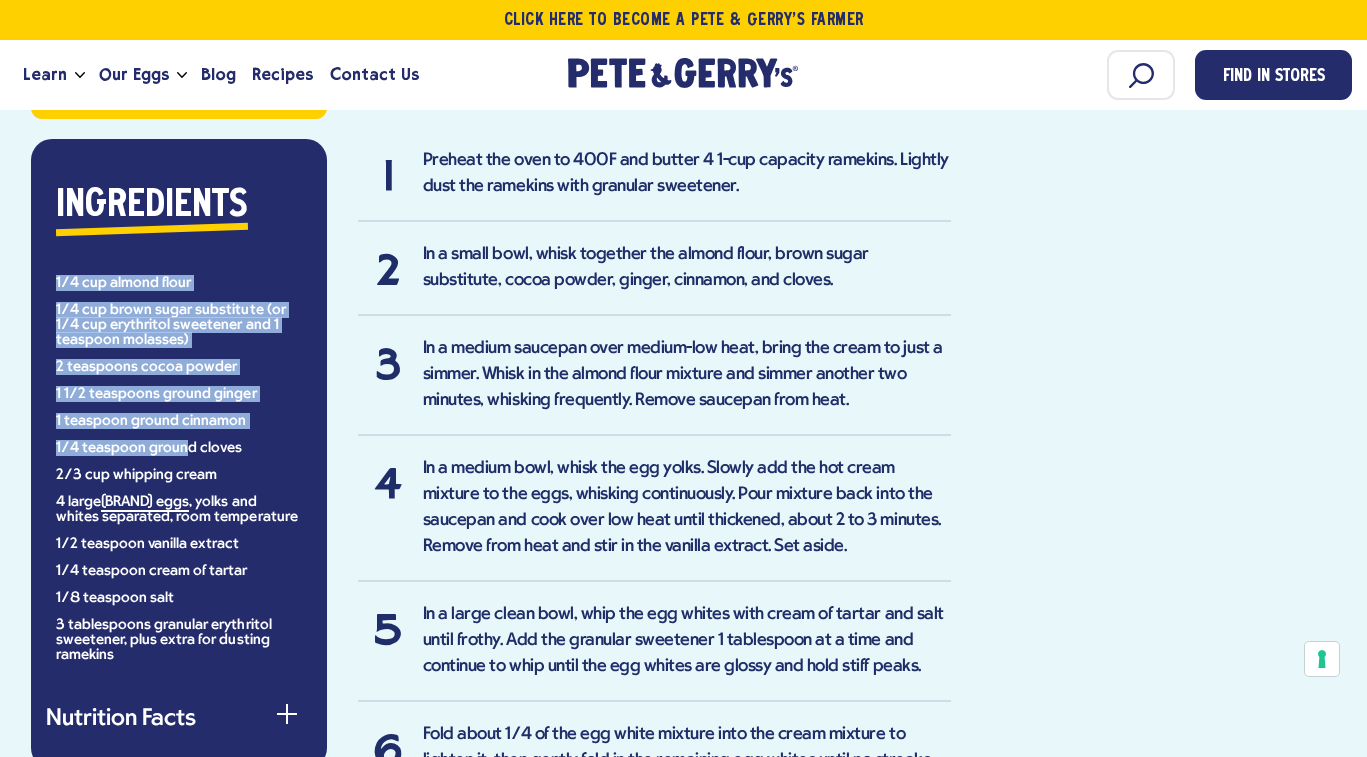 drag, startPoint x: 50, startPoint y: 270, endPoint x: 185, endPoint y: 444, distance: 220.22943 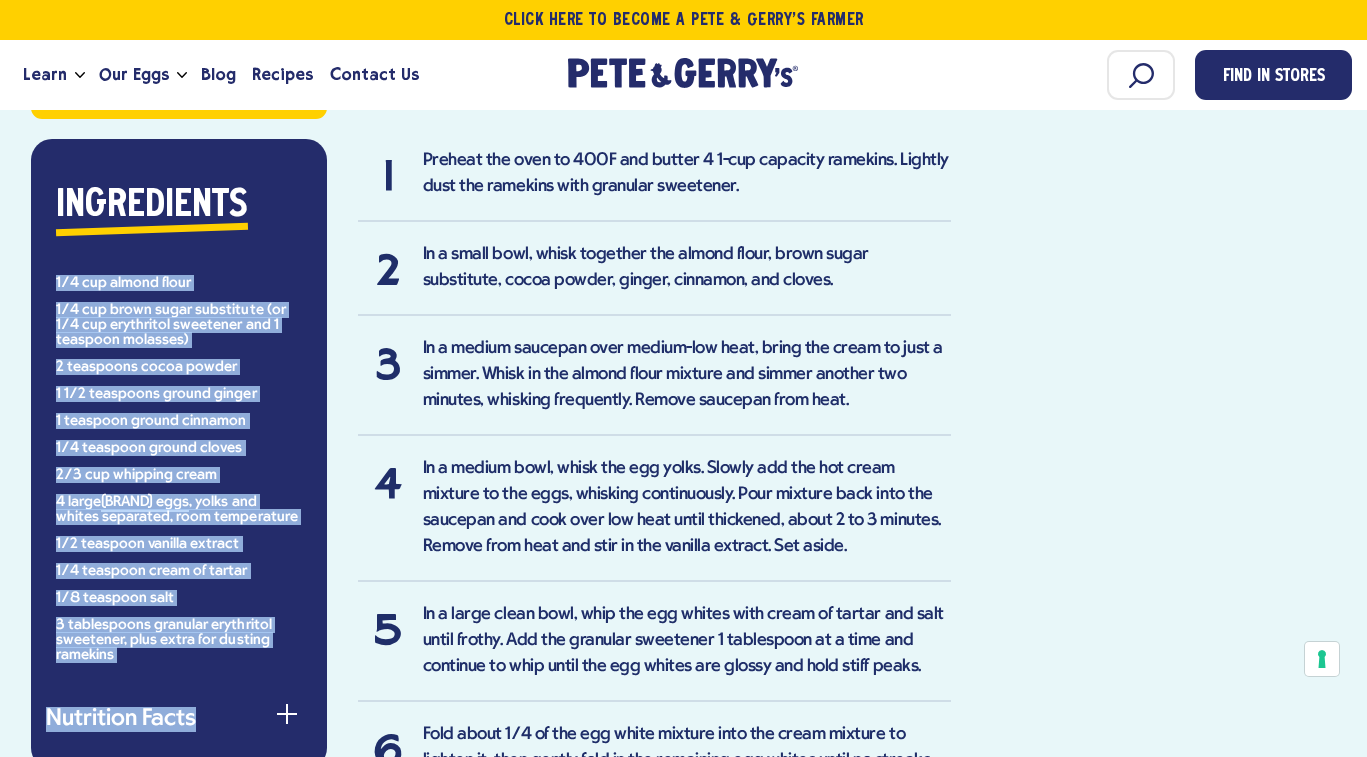drag, startPoint x: 51, startPoint y: 268, endPoint x: 252, endPoint y: 695, distance: 471.94278 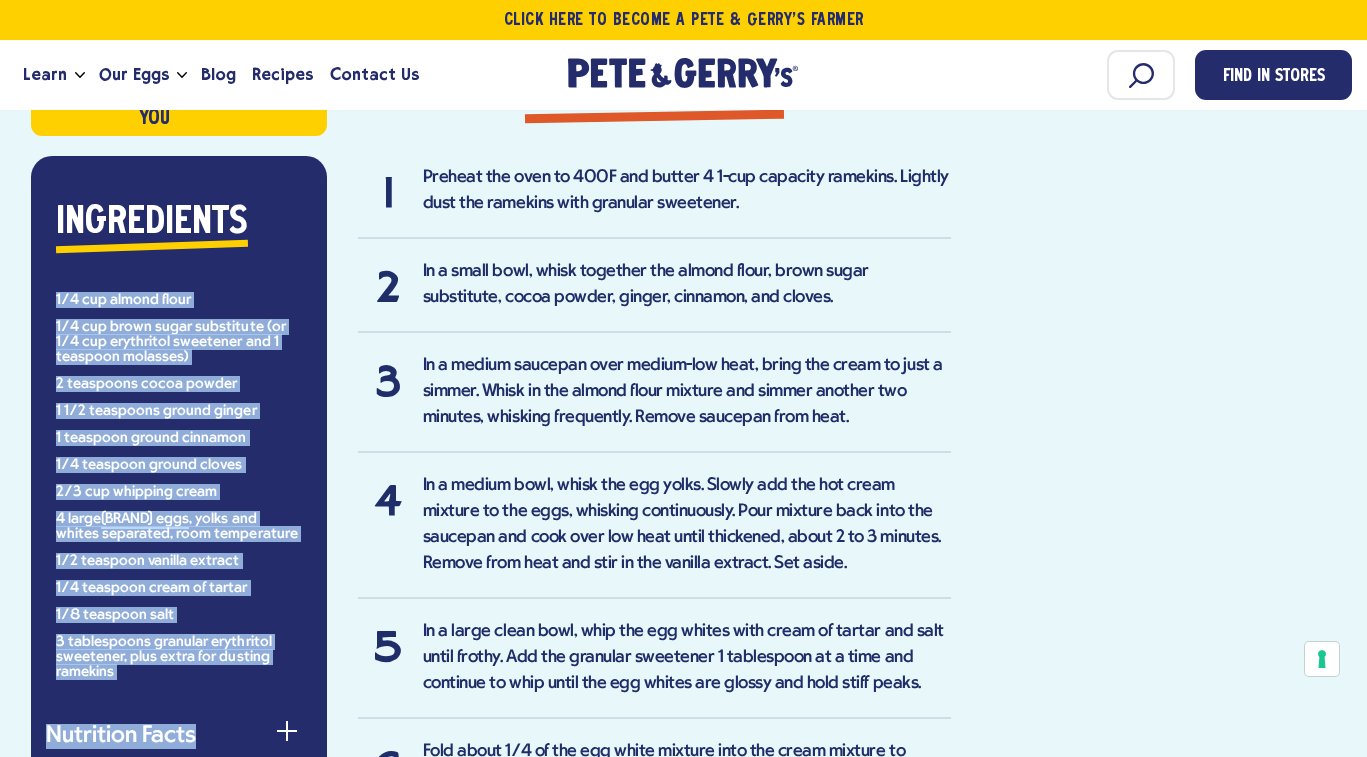 scroll, scrollTop: 1363, scrollLeft: 0, axis: vertical 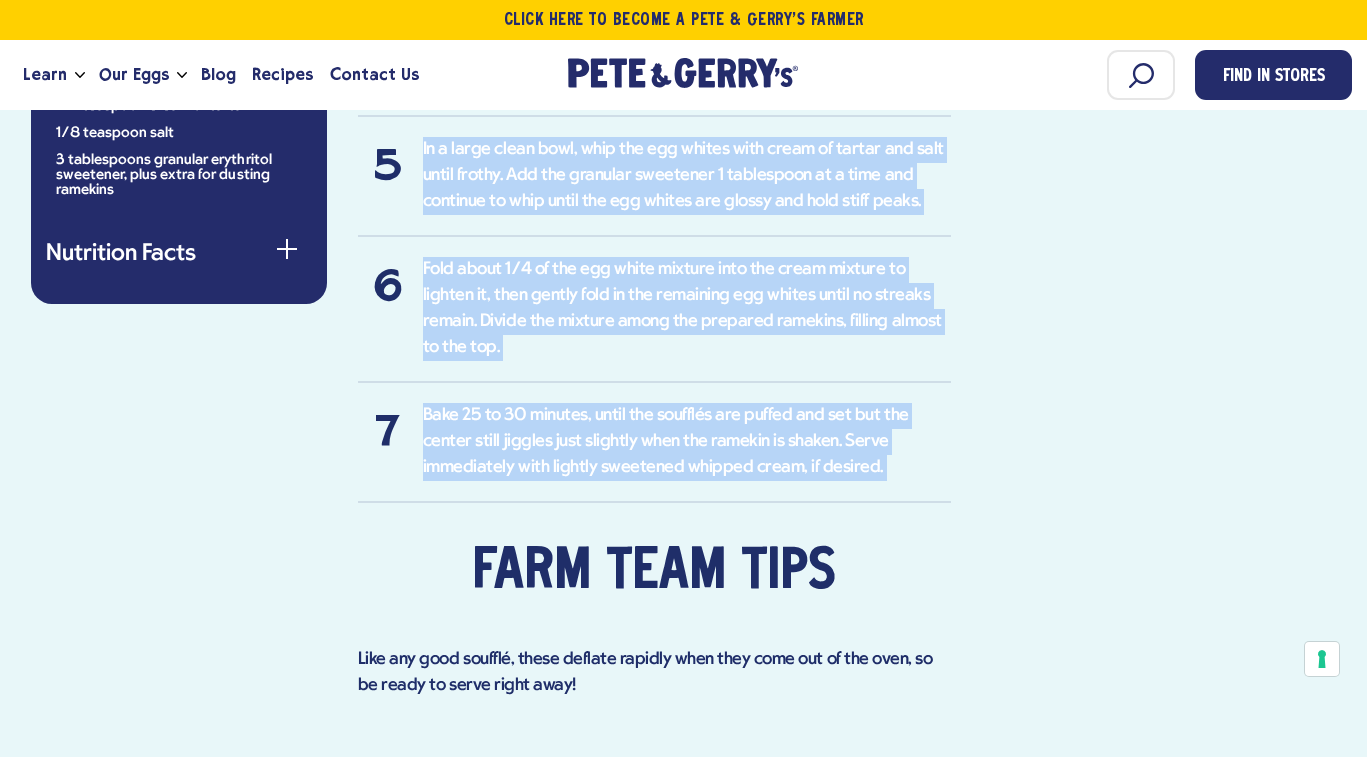 drag, startPoint x: 422, startPoint y: 185, endPoint x: 836, endPoint y: 508, distance: 525.0952 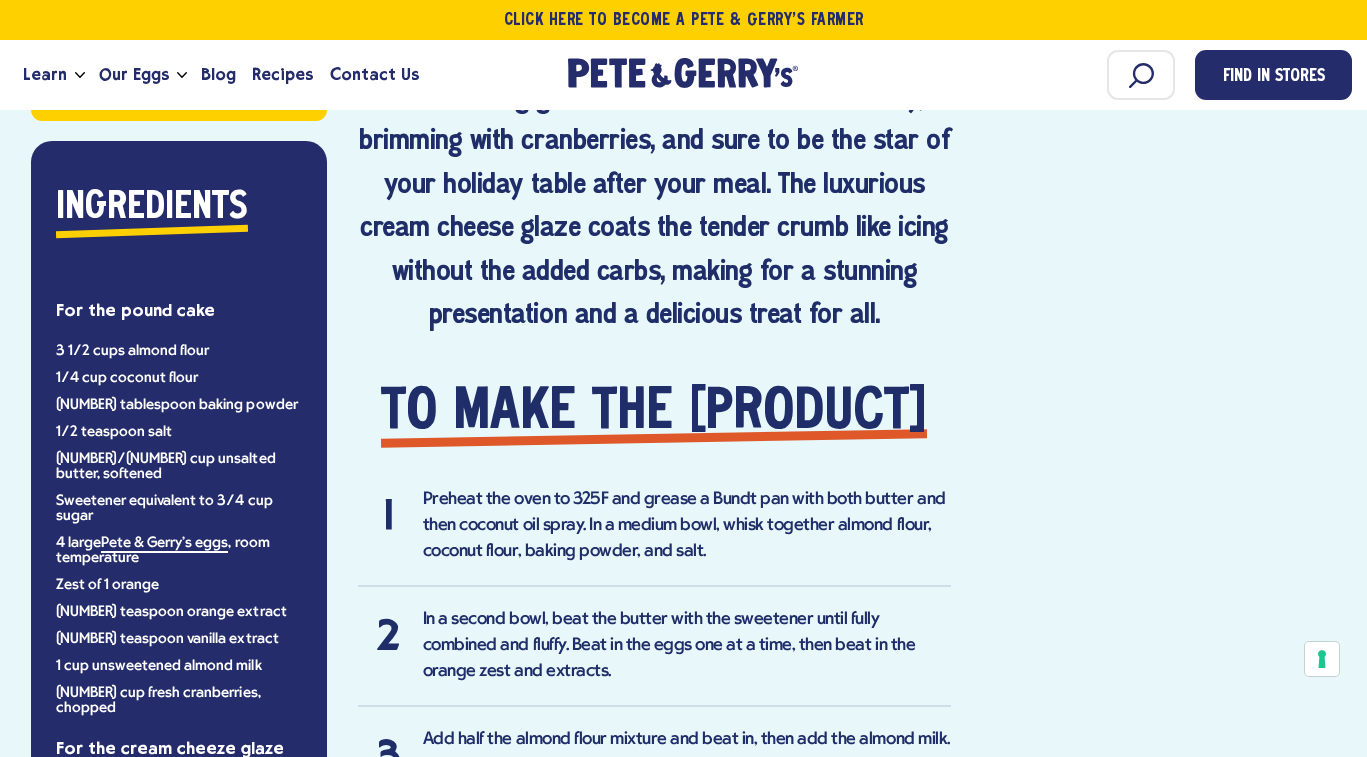 scroll, scrollTop: 1117, scrollLeft: 0, axis: vertical 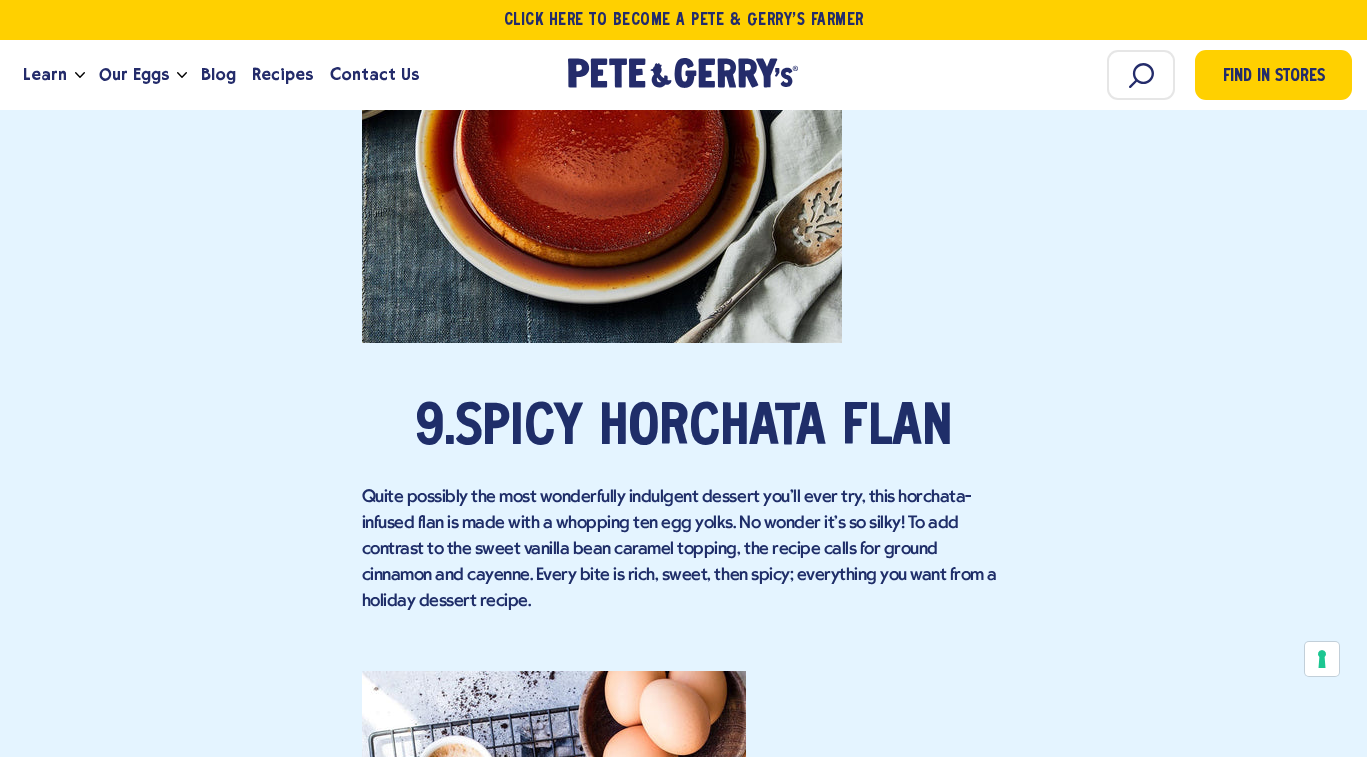 click on "Spicy Horchata Flan" at bounding box center (703, 430) 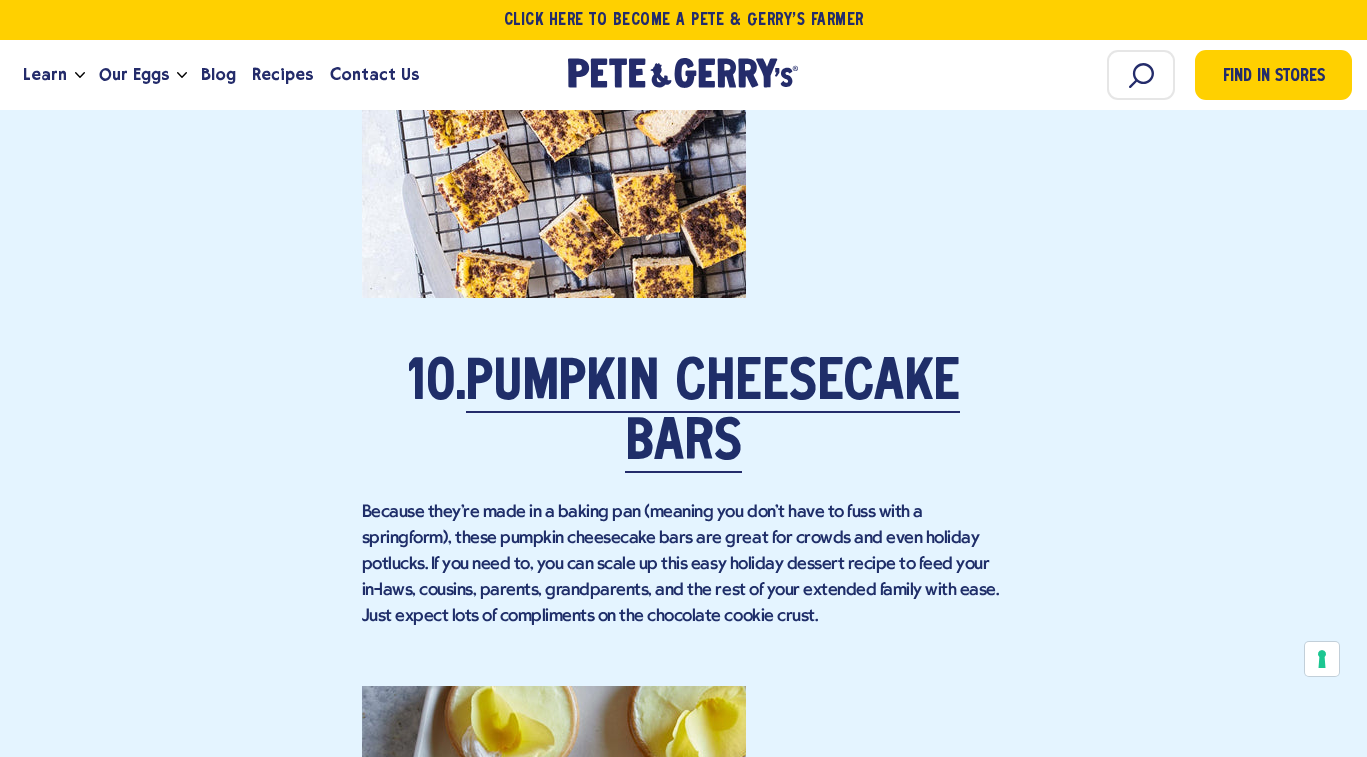 scroll, scrollTop: 9213, scrollLeft: 0, axis: vertical 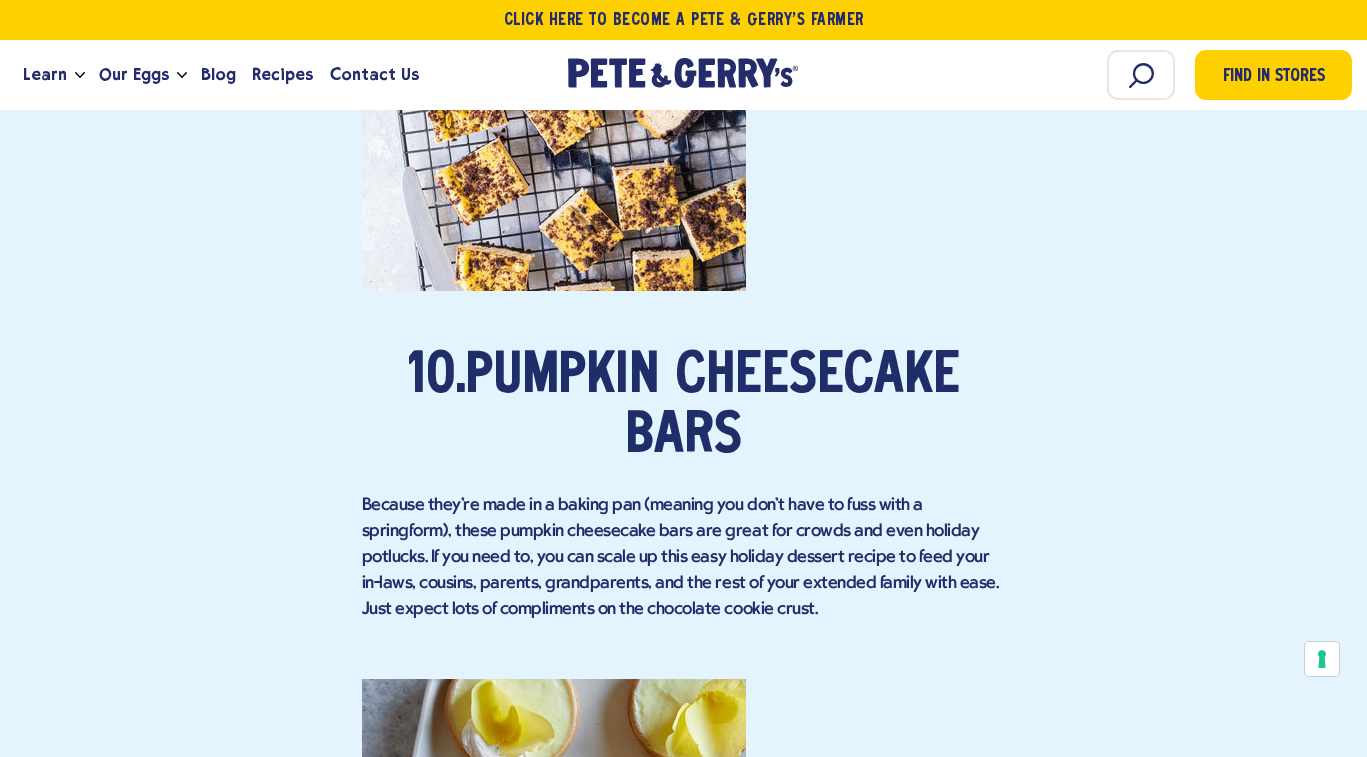 click on "Pumpkin Cheesecake Bars" at bounding box center (713, 408) 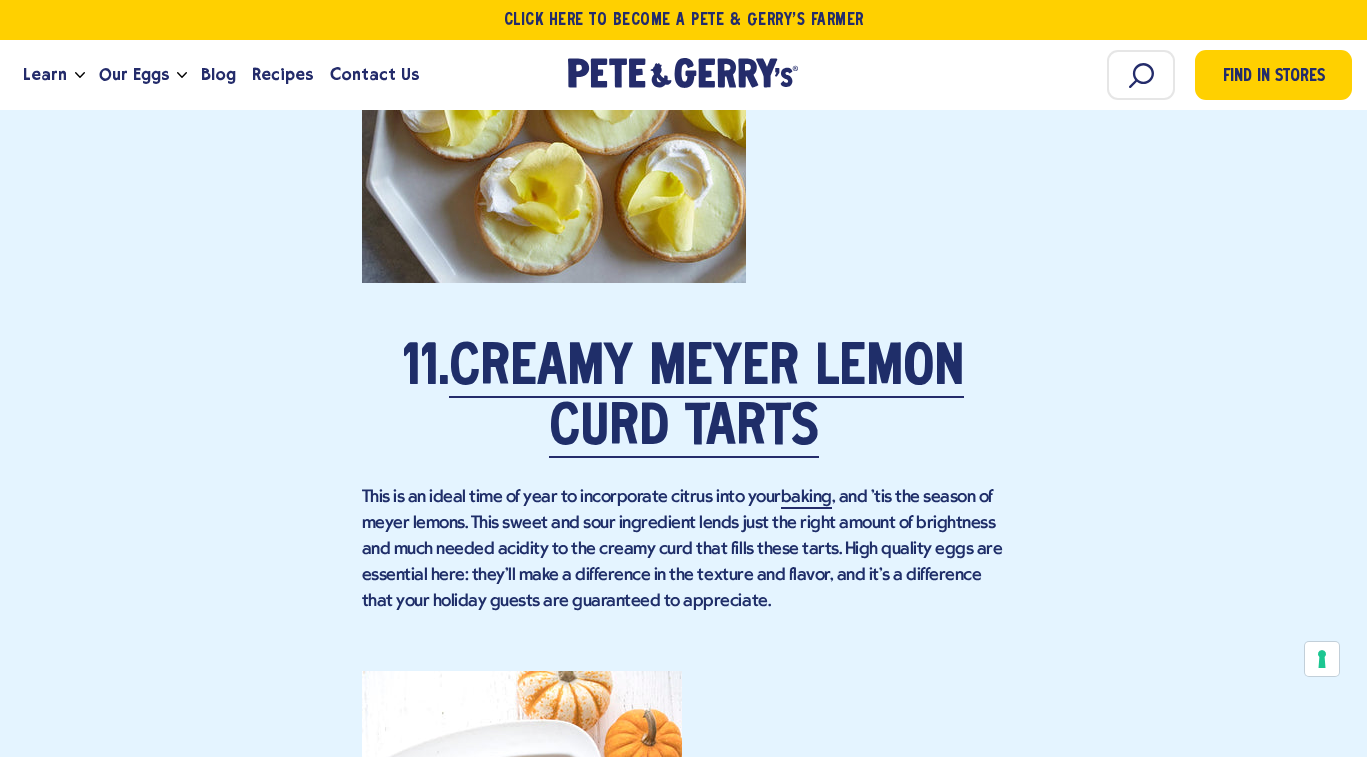 scroll, scrollTop: 10098, scrollLeft: 0, axis: vertical 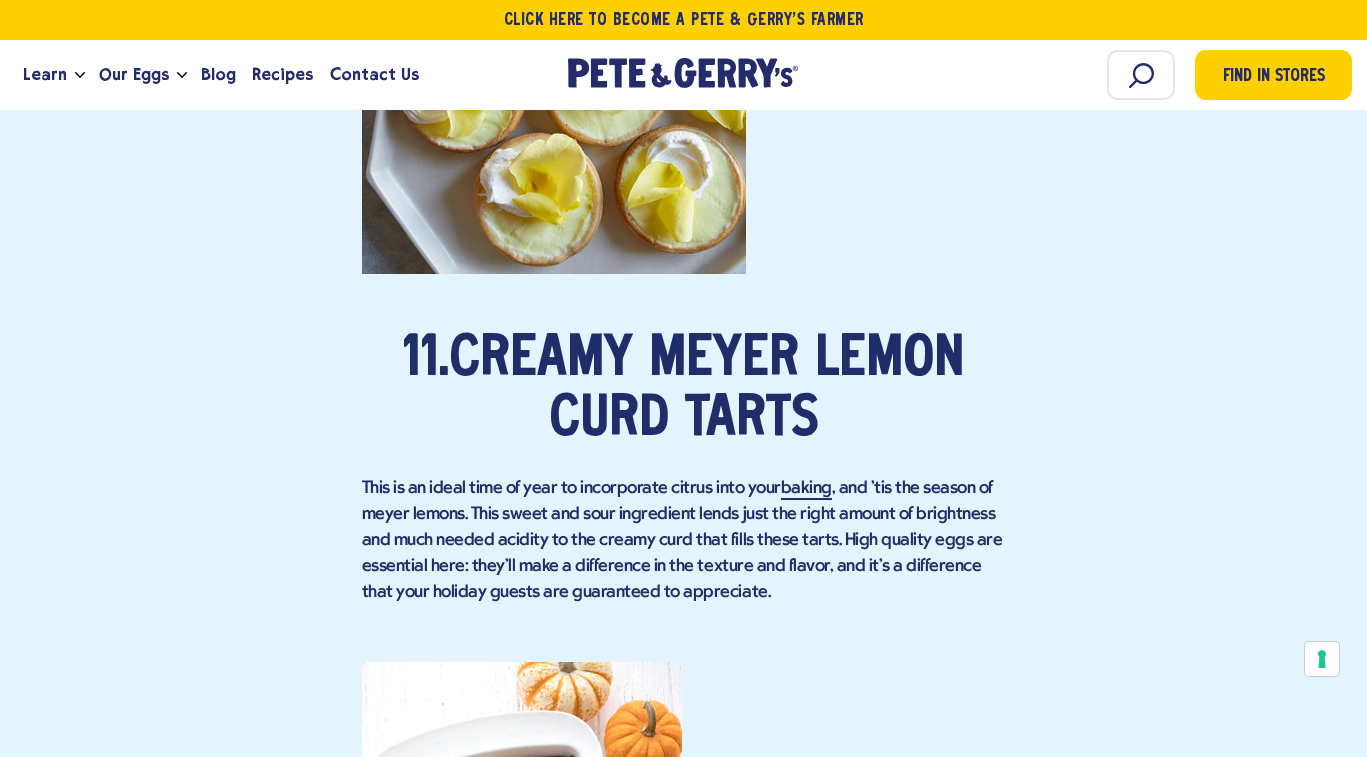 click on "Creamy Meyer Lemon Curd Tarts" at bounding box center [706, 391] 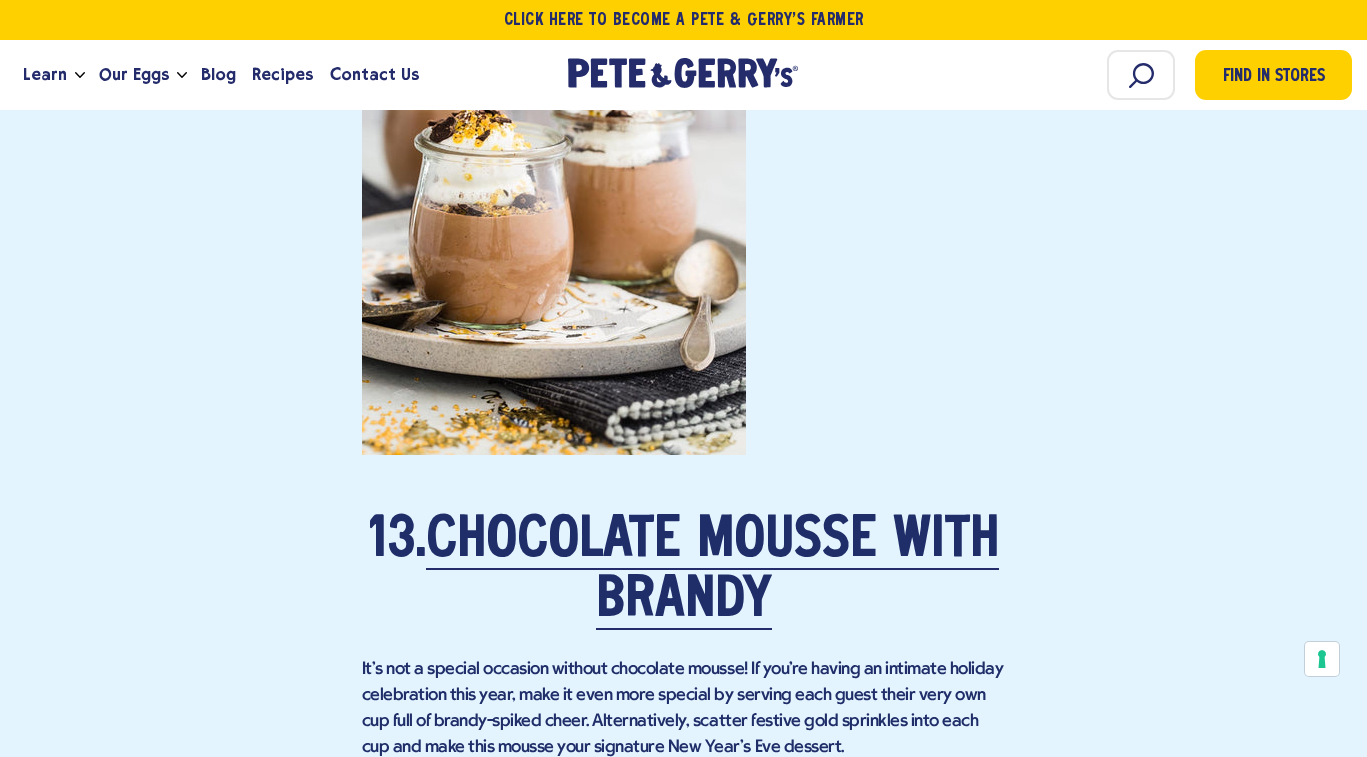 scroll, scrollTop: 11654, scrollLeft: 0, axis: vertical 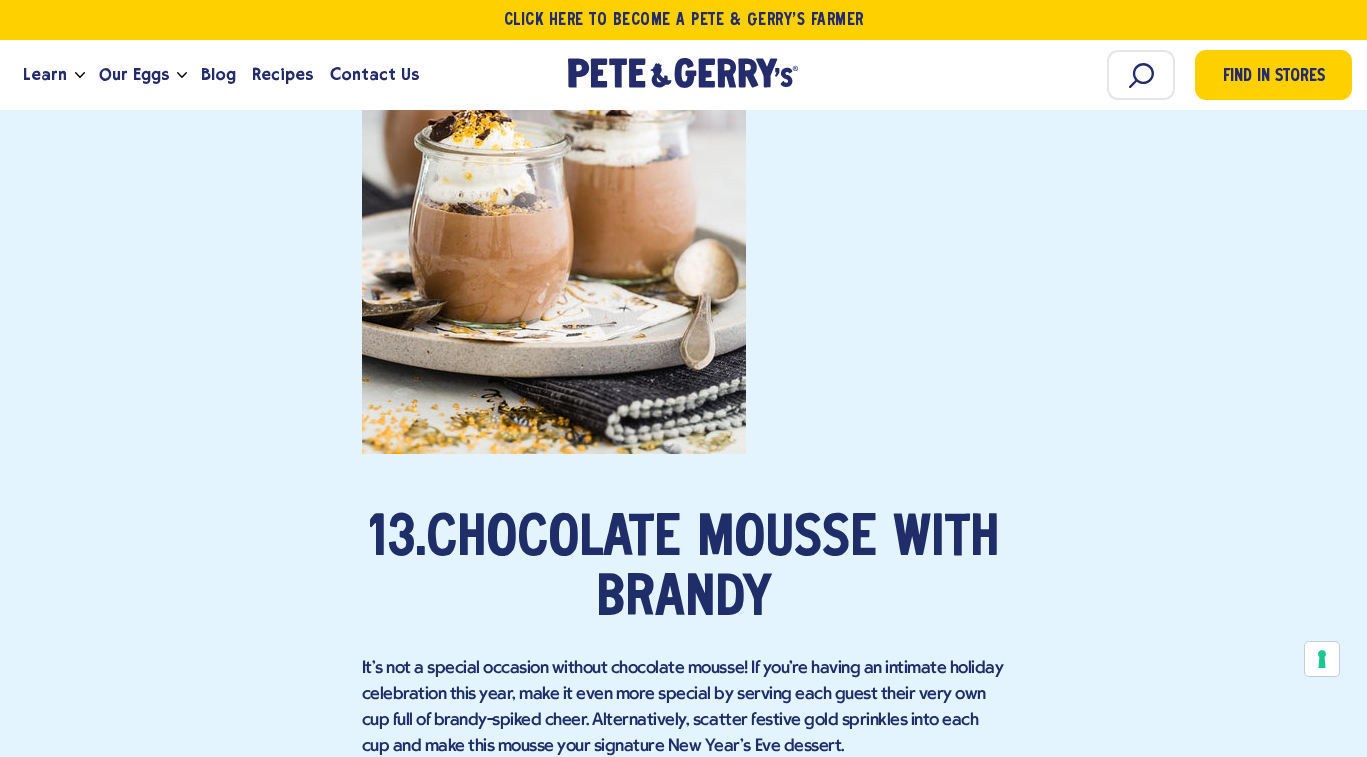 click on "Chocolate Mousse with Brandy" at bounding box center (712, 571) 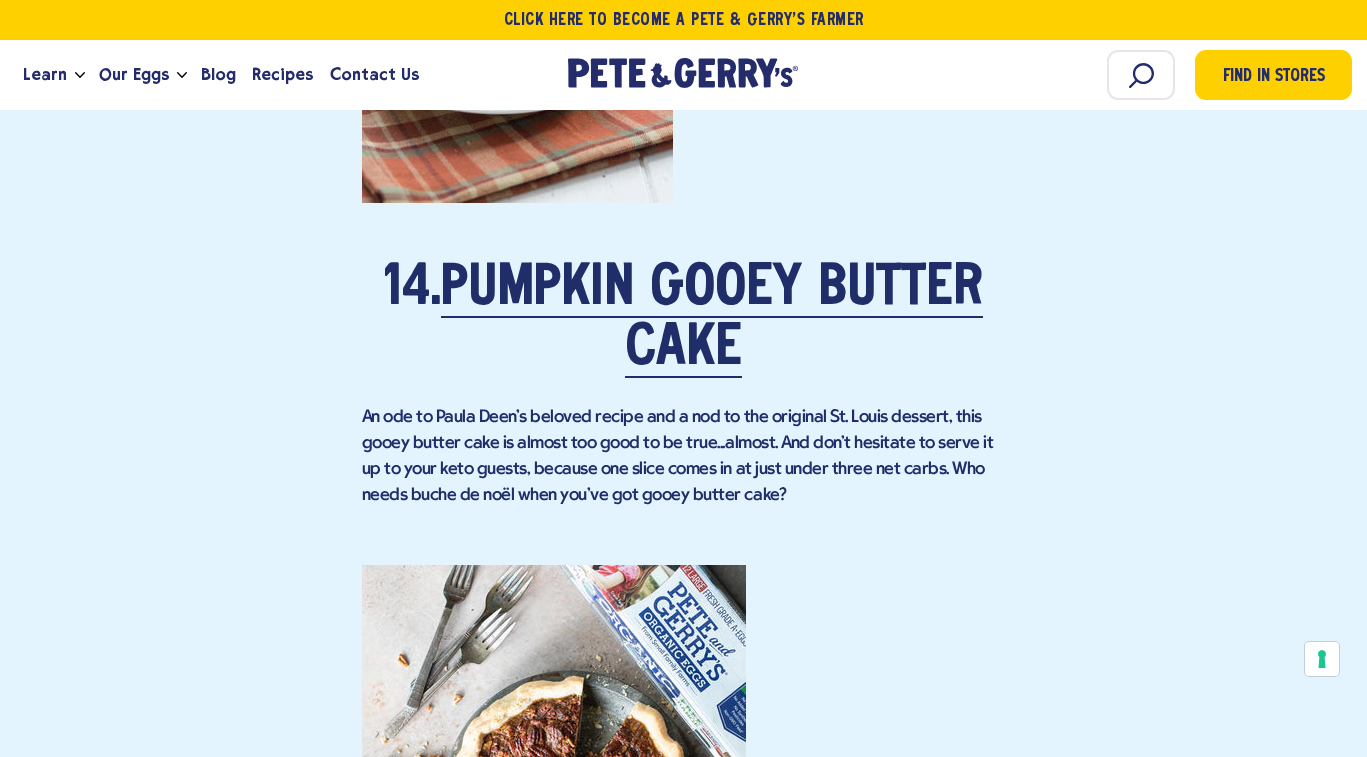 scroll, scrollTop: 12735, scrollLeft: 0, axis: vertical 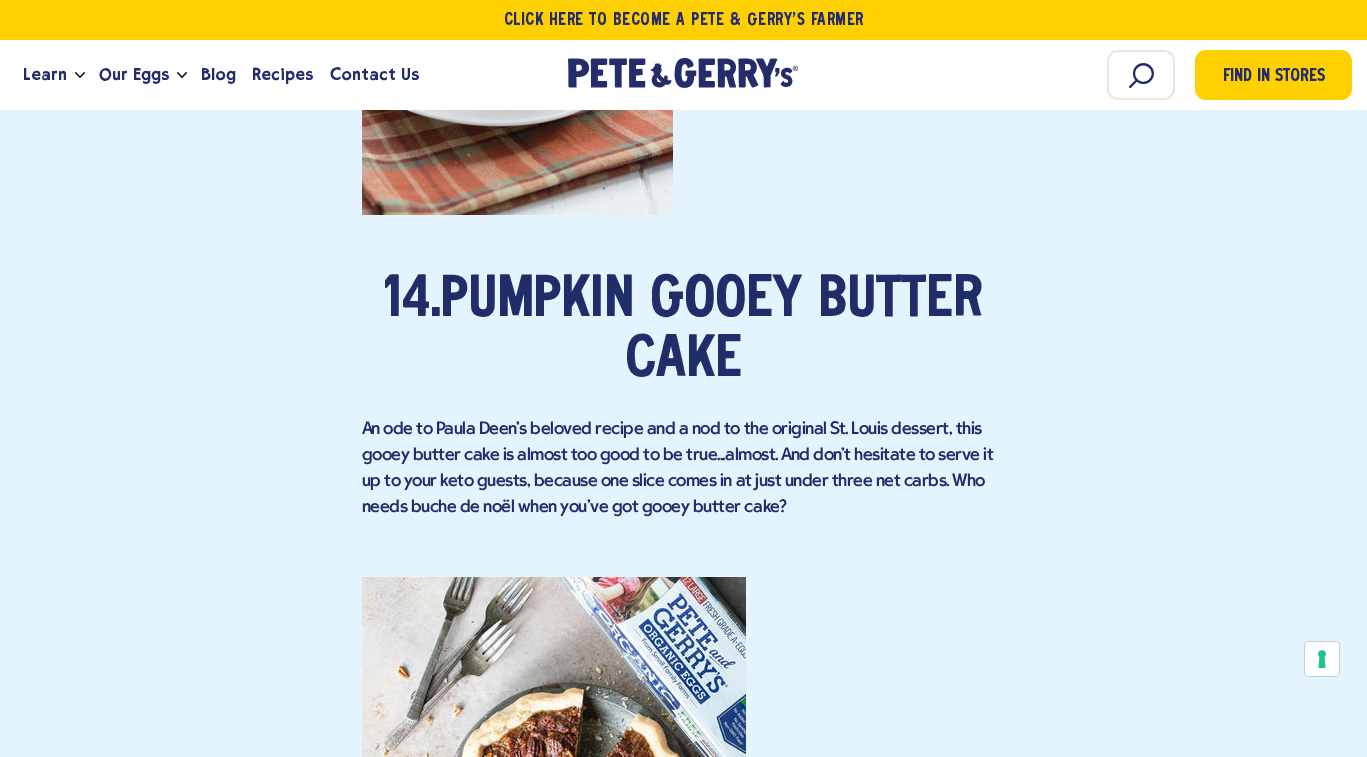 click on "Pumpkin Gooey Butter Cake" at bounding box center (712, 332) 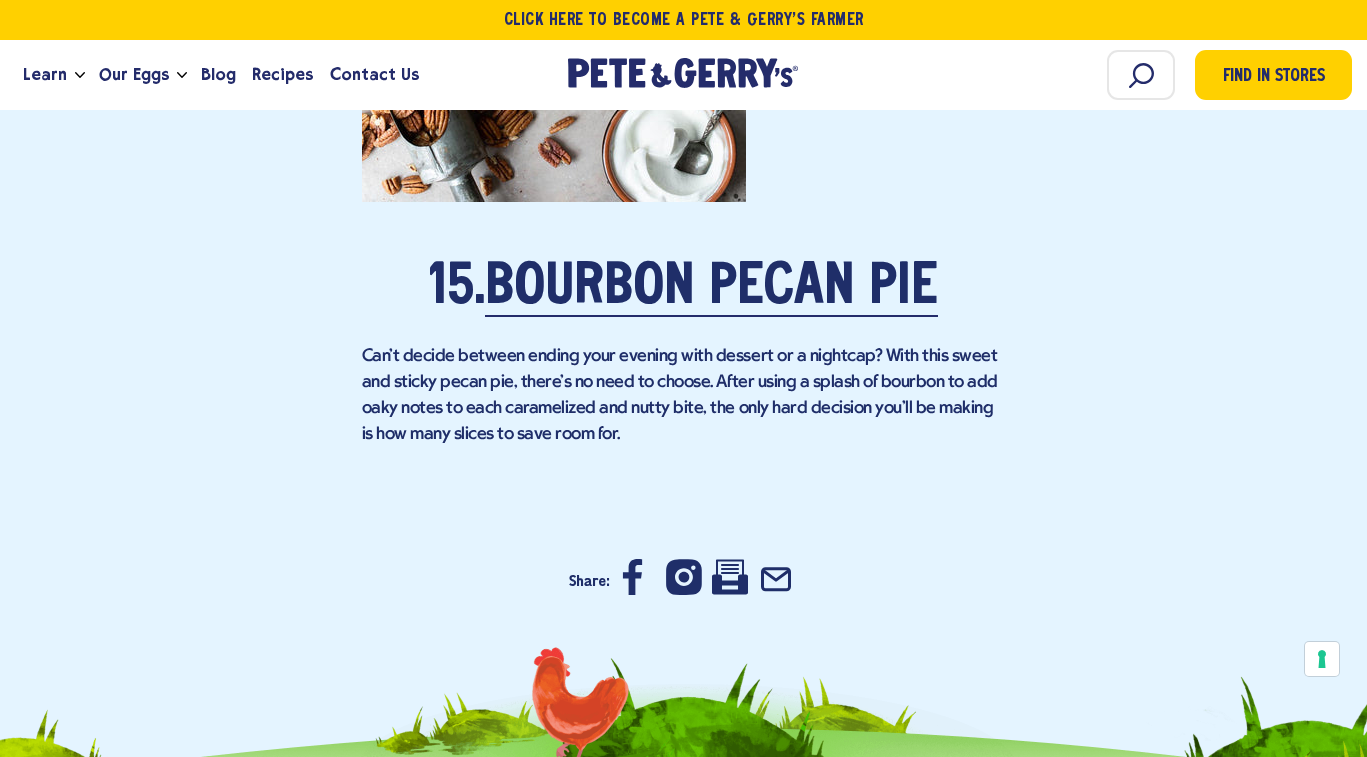 scroll, scrollTop: 13609, scrollLeft: 0, axis: vertical 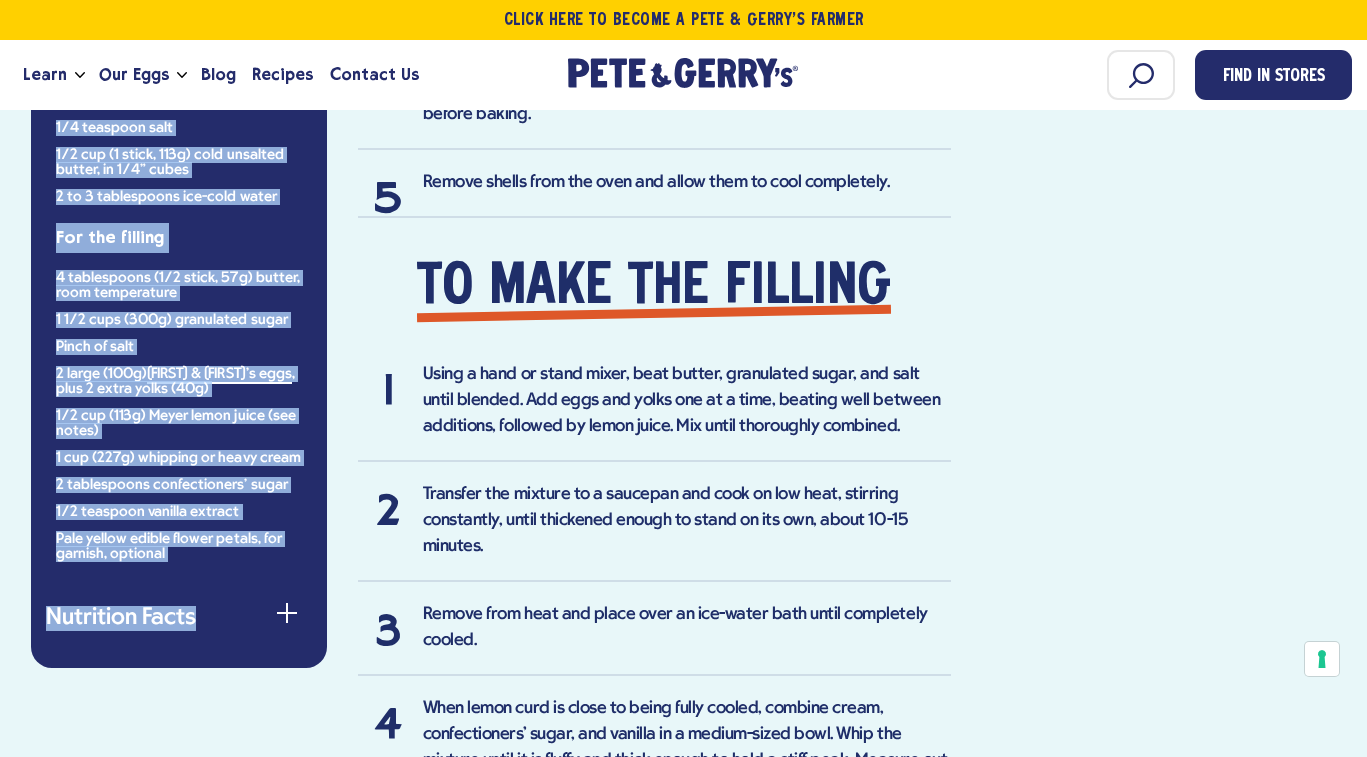 drag, startPoint x: 57, startPoint y: 240, endPoint x: 274, endPoint y: 563, distance: 389.12466 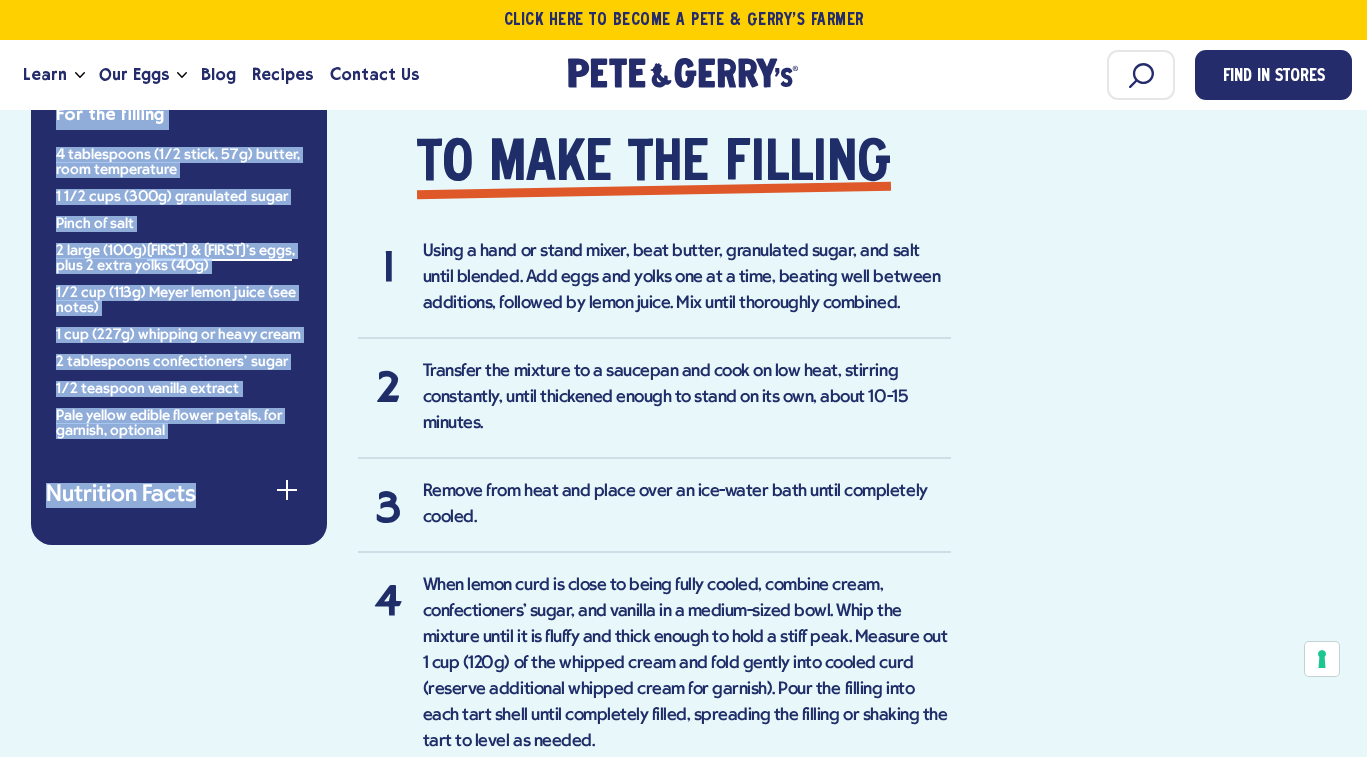 scroll, scrollTop: 1787, scrollLeft: 0, axis: vertical 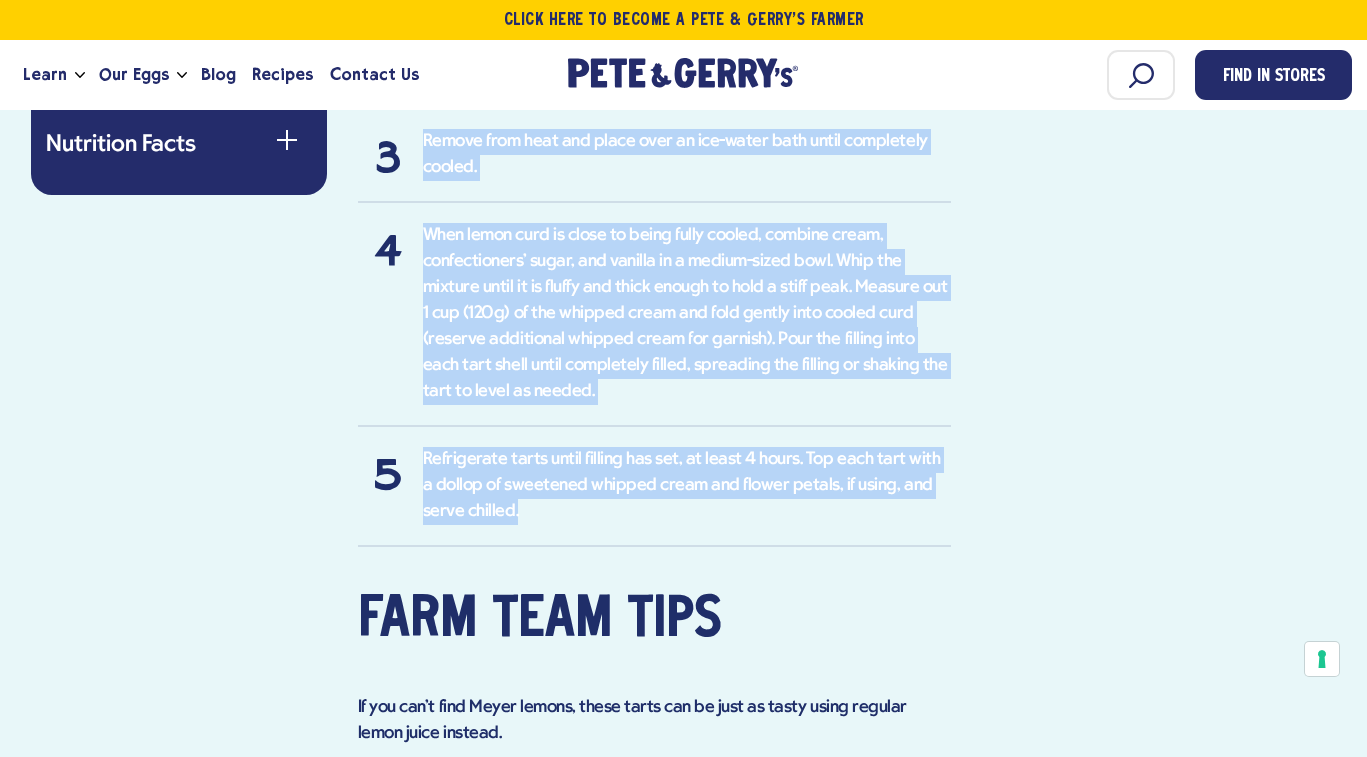 drag, startPoint x: 423, startPoint y: 256, endPoint x: 707, endPoint y: 535, distance: 398.11682 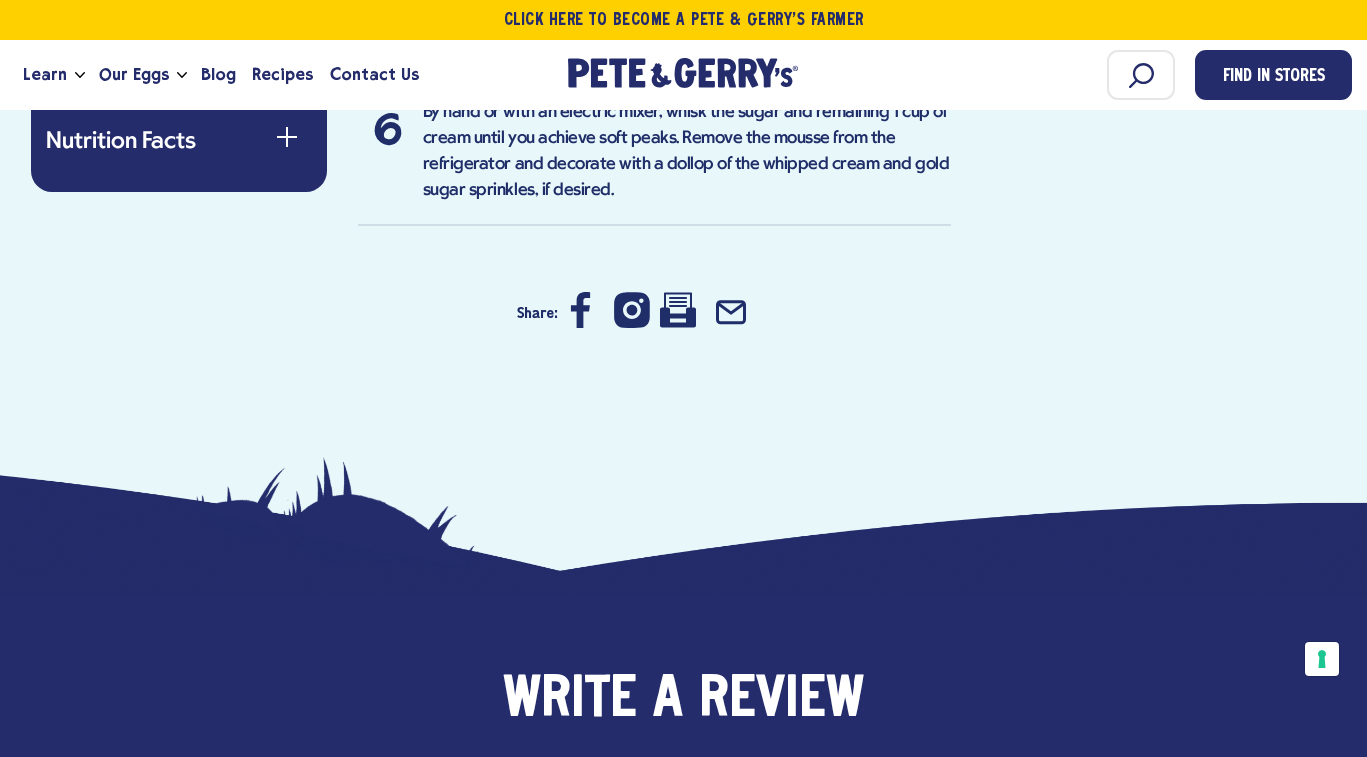 scroll, scrollTop: 1772, scrollLeft: 0, axis: vertical 